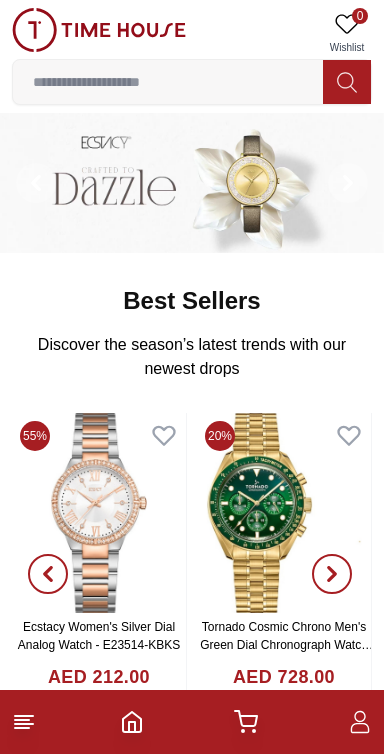 scroll, scrollTop: 0, scrollLeft: 0, axis: both 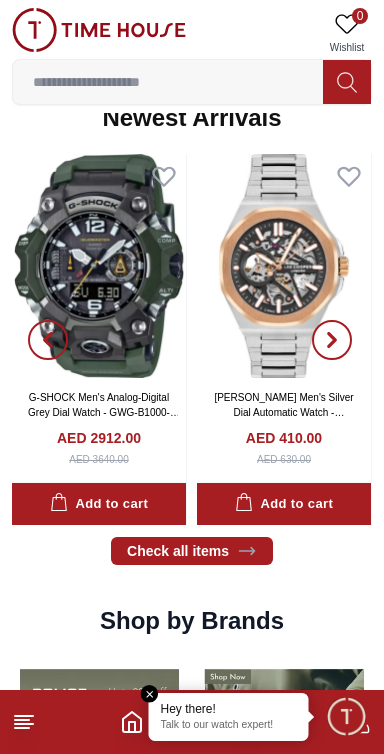 click at bounding box center [99, 266] 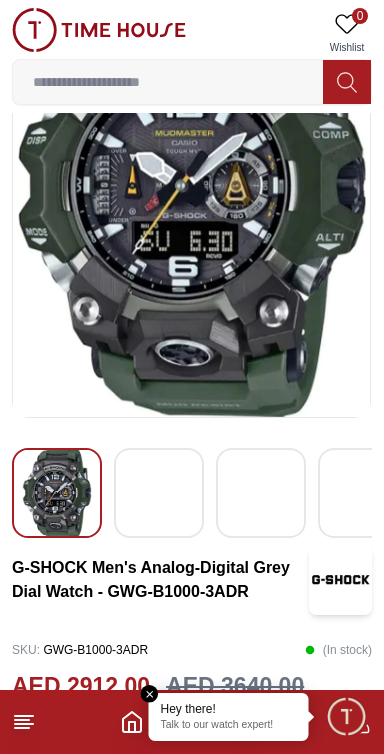 scroll, scrollTop: 172, scrollLeft: 0, axis: vertical 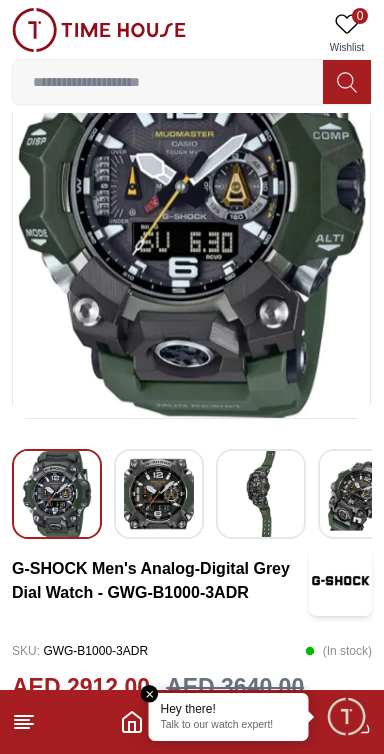 click at bounding box center (192, 188) 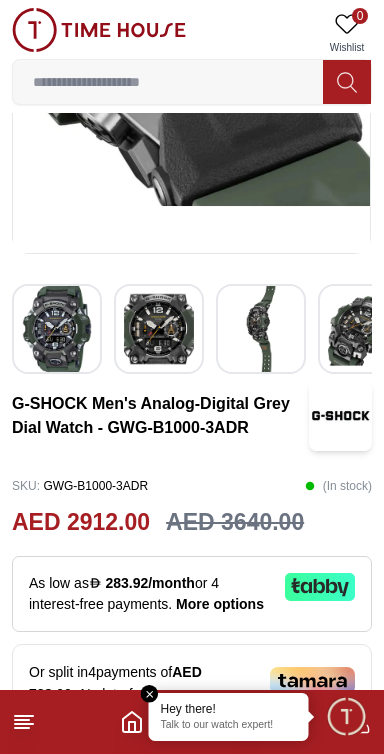 scroll, scrollTop: 329, scrollLeft: 0, axis: vertical 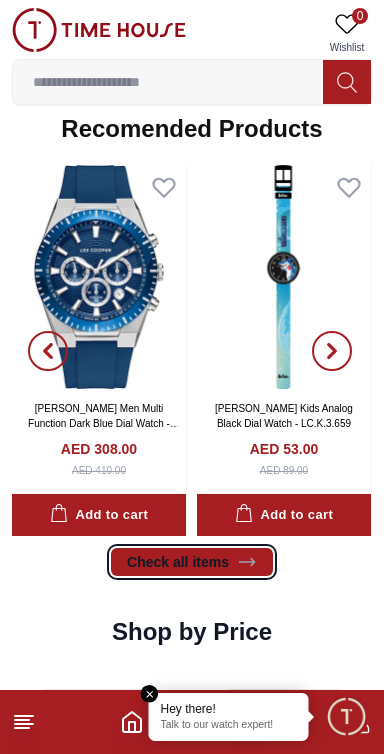 click 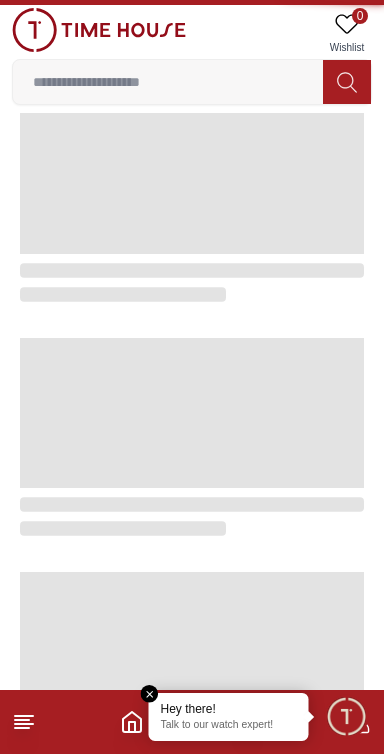 scroll, scrollTop: 0, scrollLeft: 0, axis: both 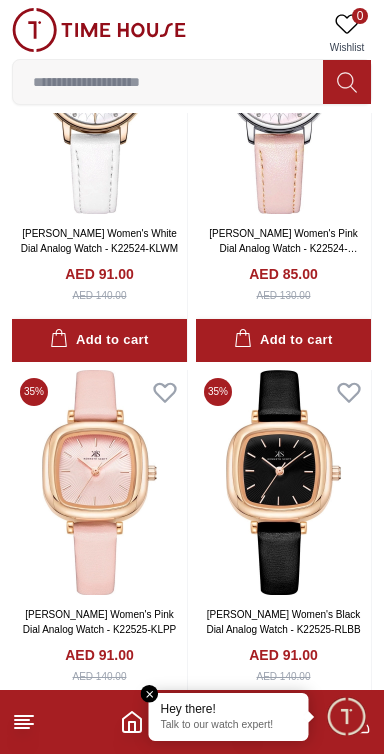 click at bounding box center [99, 30] 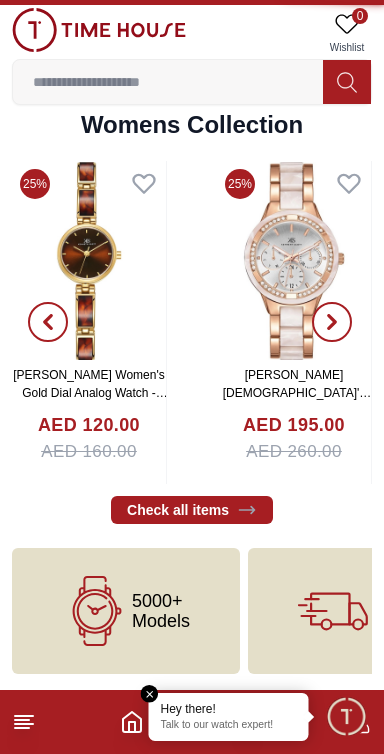 scroll, scrollTop: 0, scrollLeft: 0, axis: both 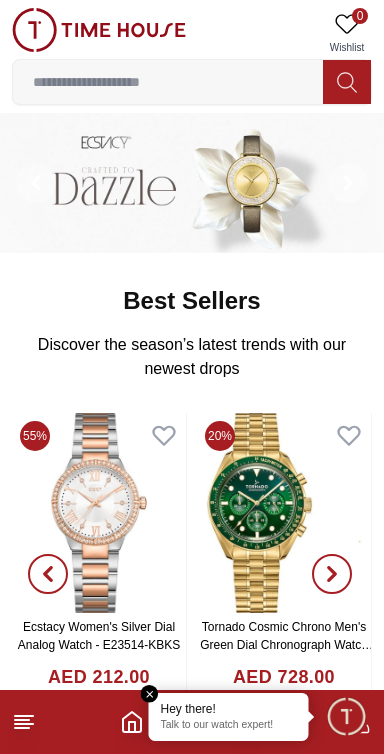 click at bounding box center (99, 30) 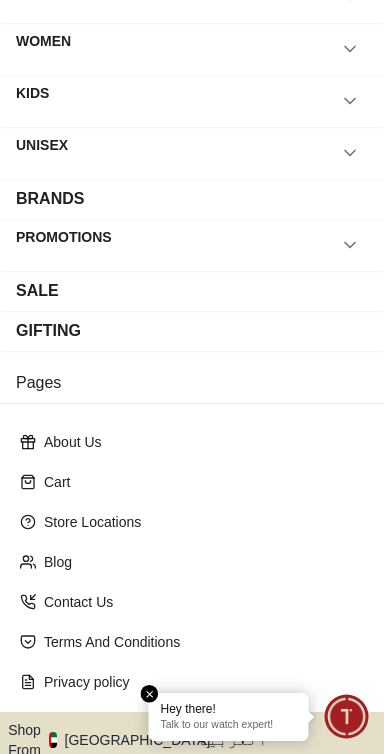 scroll, scrollTop: 0, scrollLeft: 0, axis: both 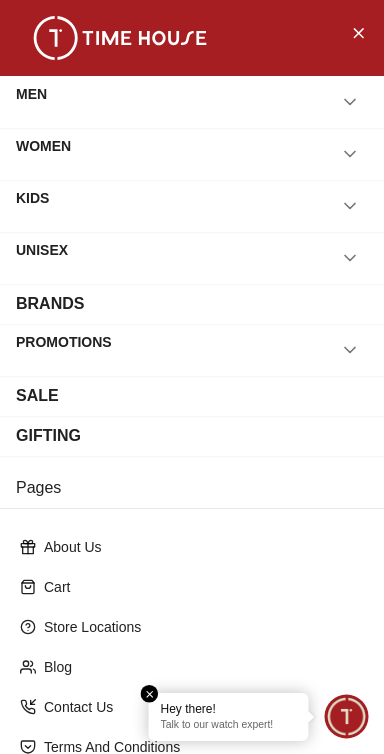 click on "BRANDS" at bounding box center [192, 304] 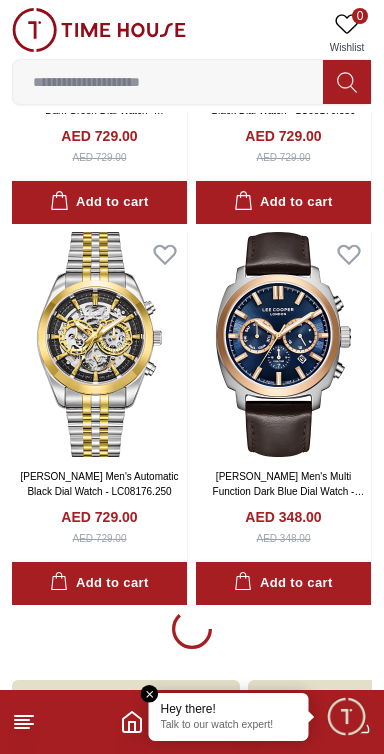 scroll, scrollTop: 3401, scrollLeft: 0, axis: vertical 